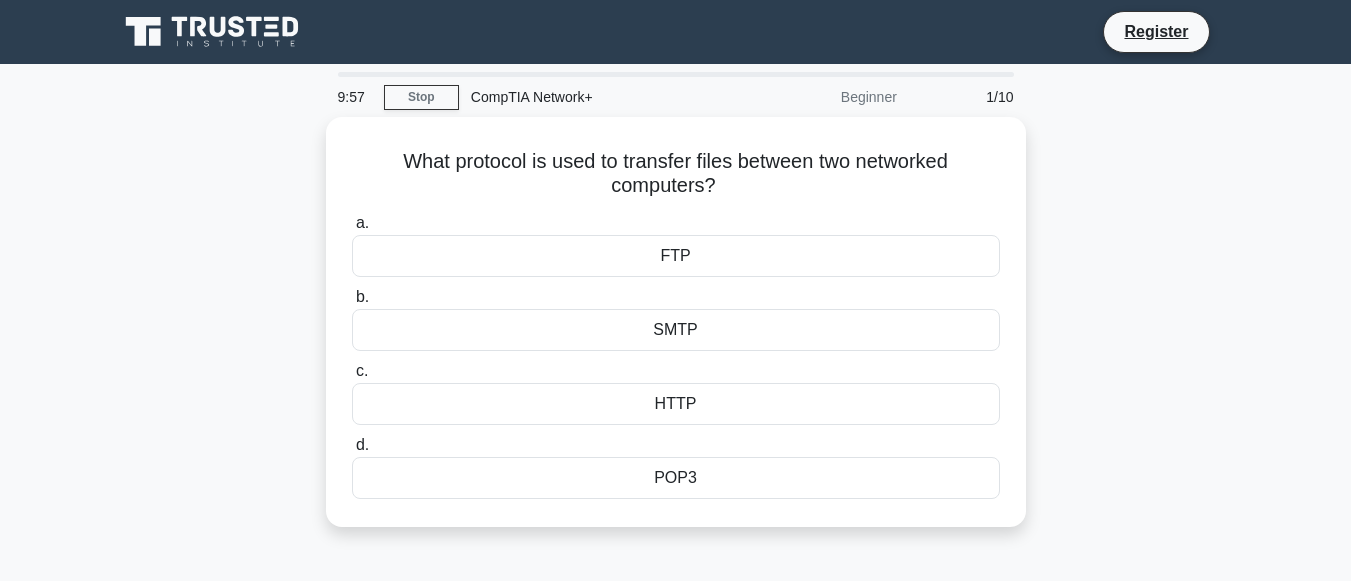 scroll, scrollTop: 0, scrollLeft: 0, axis: both 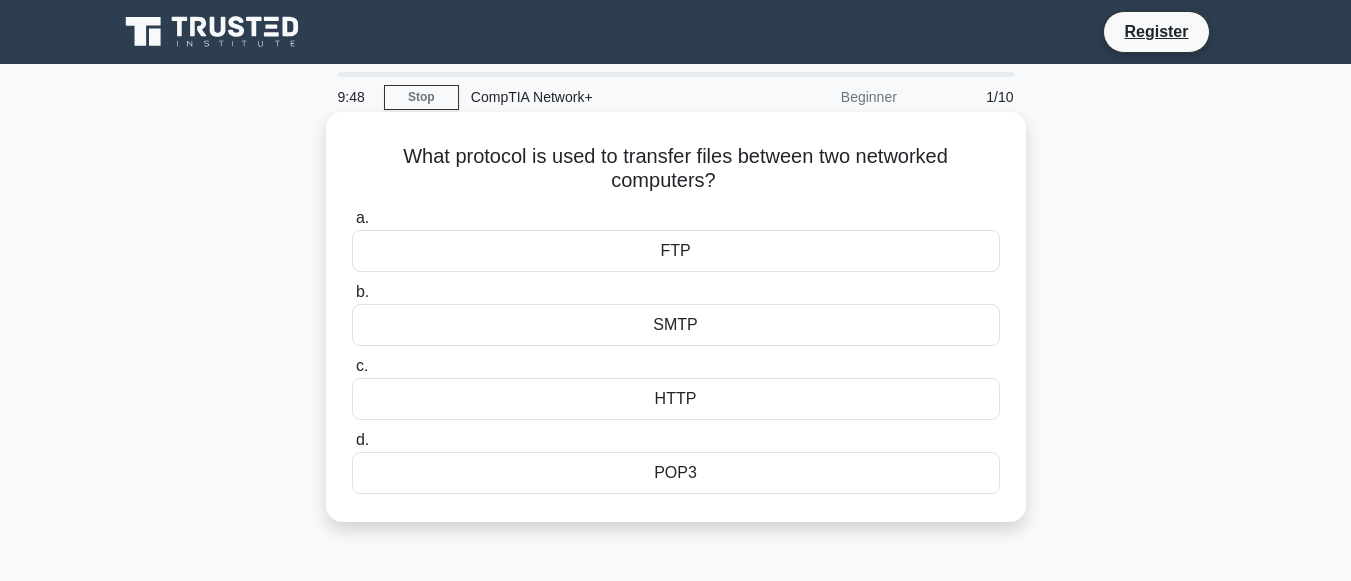 click on "HTTP" at bounding box center (676, 399) 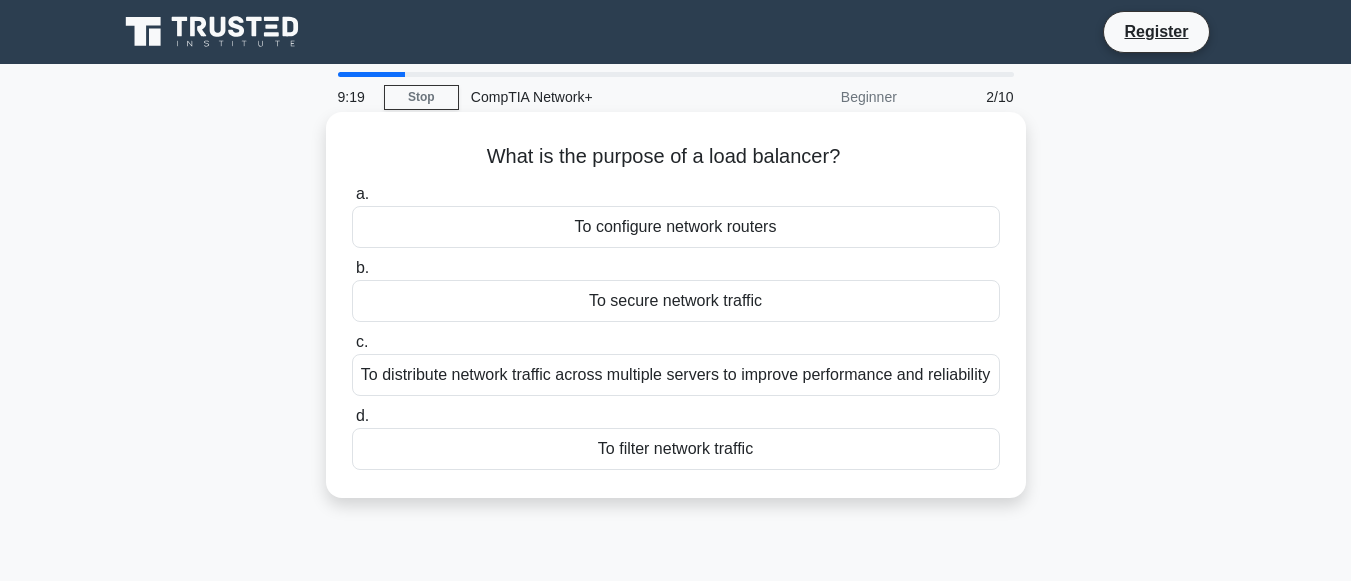 click on "To configure network routers" at bounding box center [676, 227] 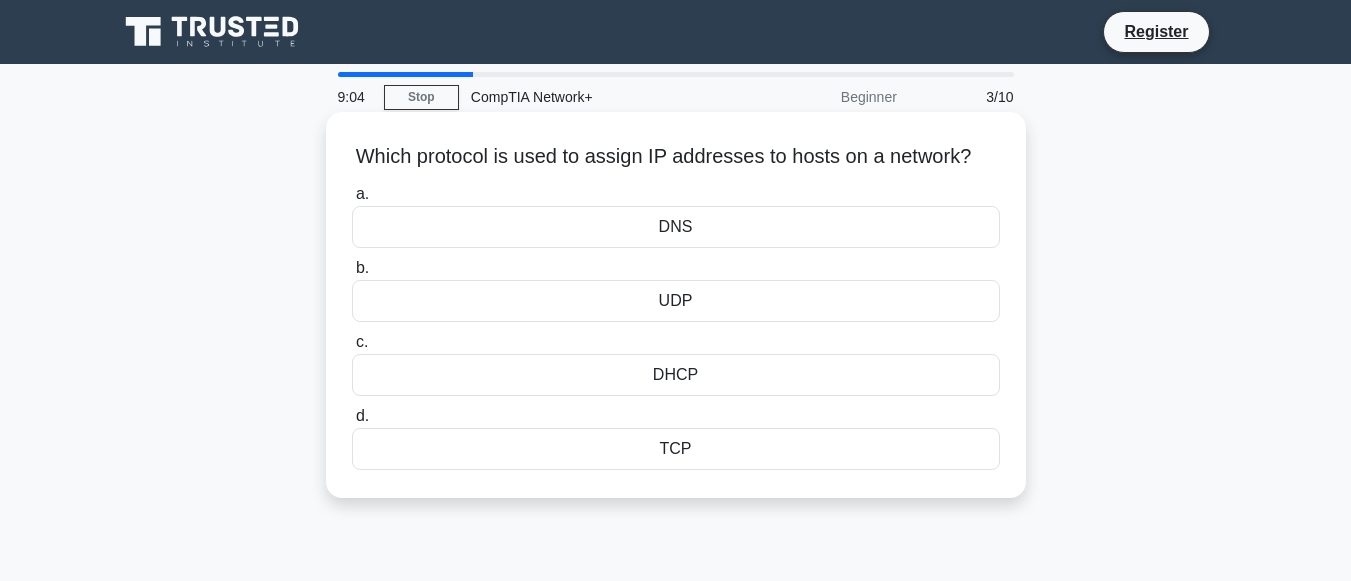 click on "DNS" at bounding box center (676, 227) 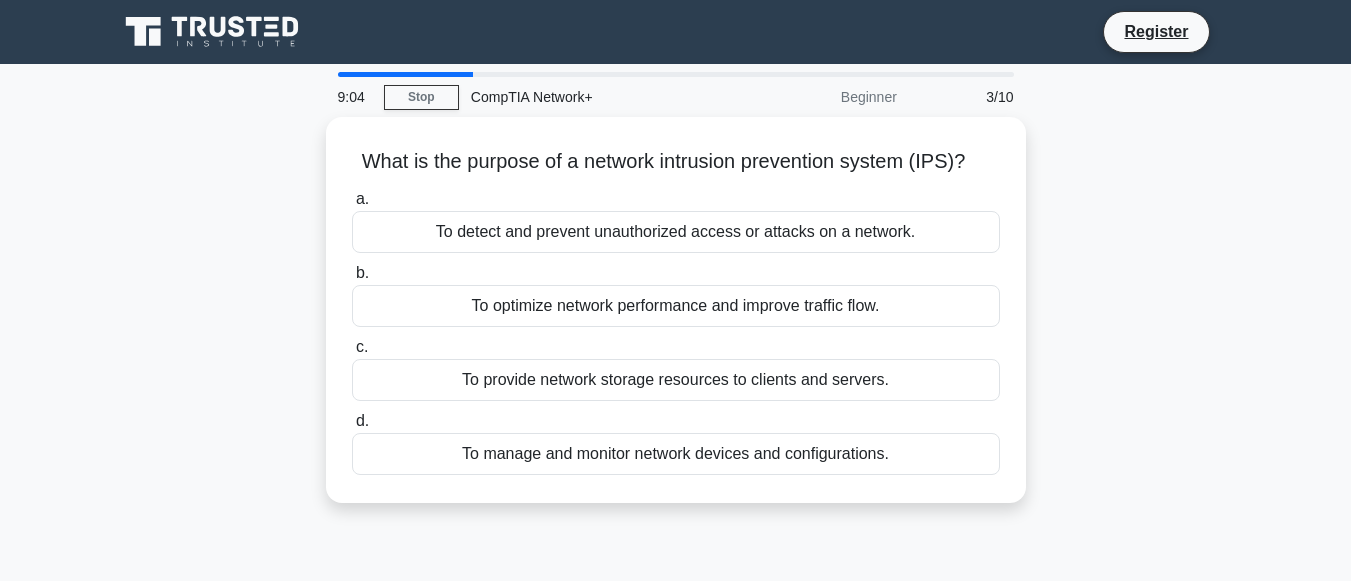 click on "To detect and prevent unauthorized access or attacks on a network." at bounding box center [676, 232] 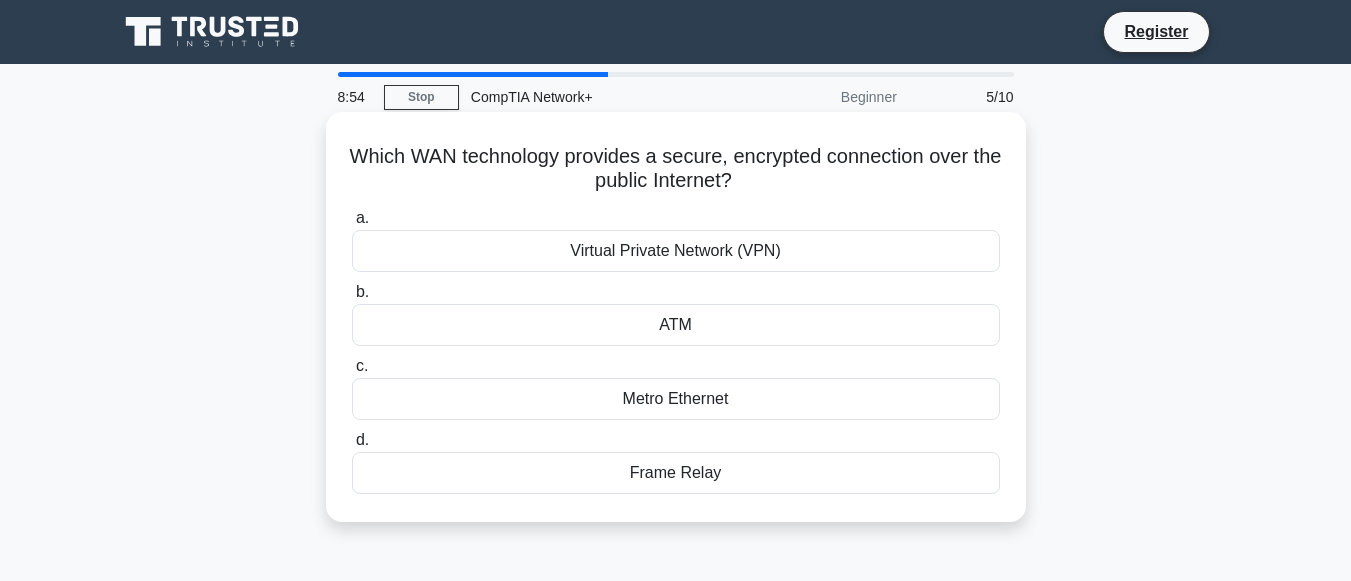 click on "Virtual Private Network (VPN)" at bounding box center (676, 251) 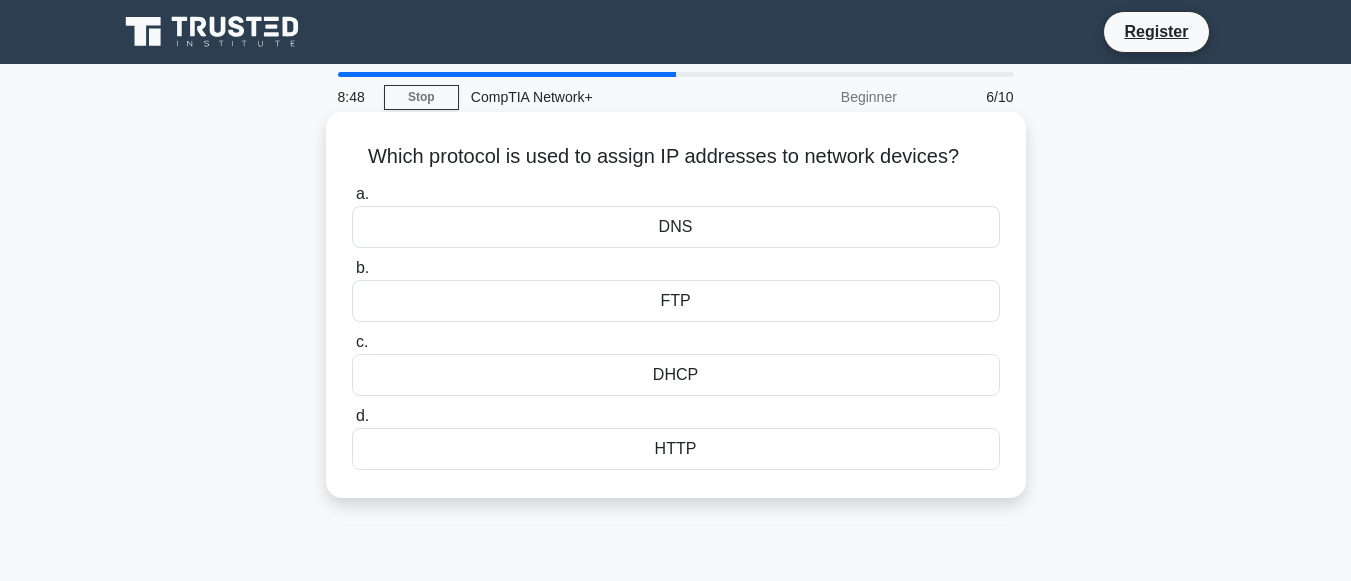click on "FTP" at bounding box center [676, 301] 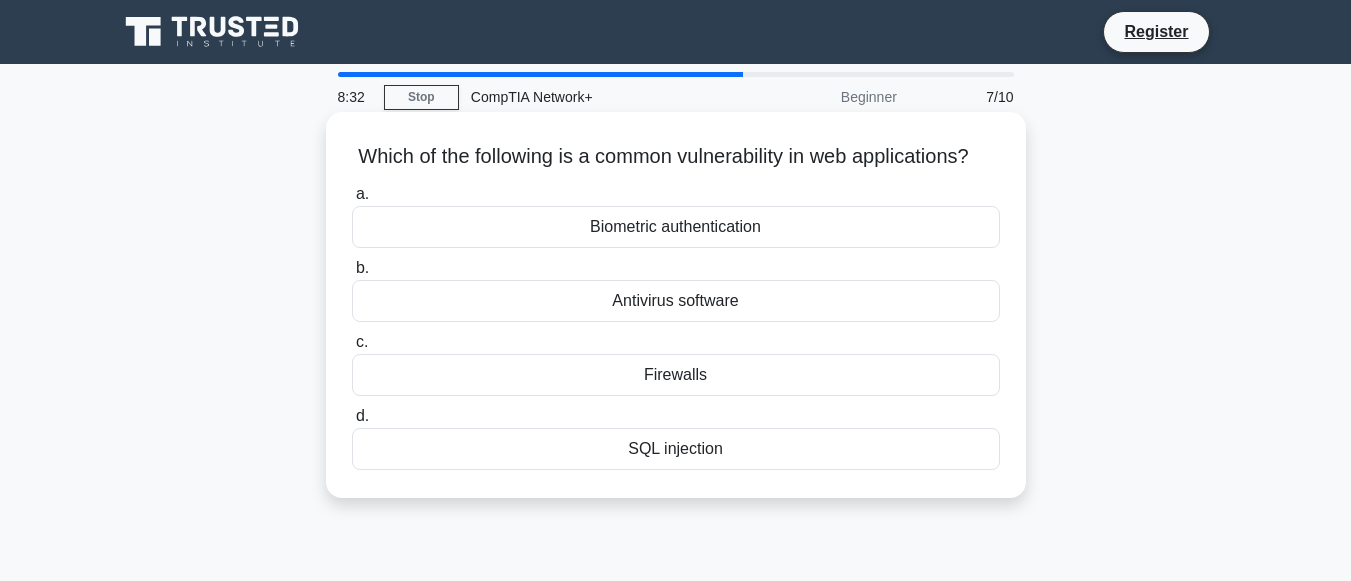click on "Antivirus software" at bounding box center (676, 301) 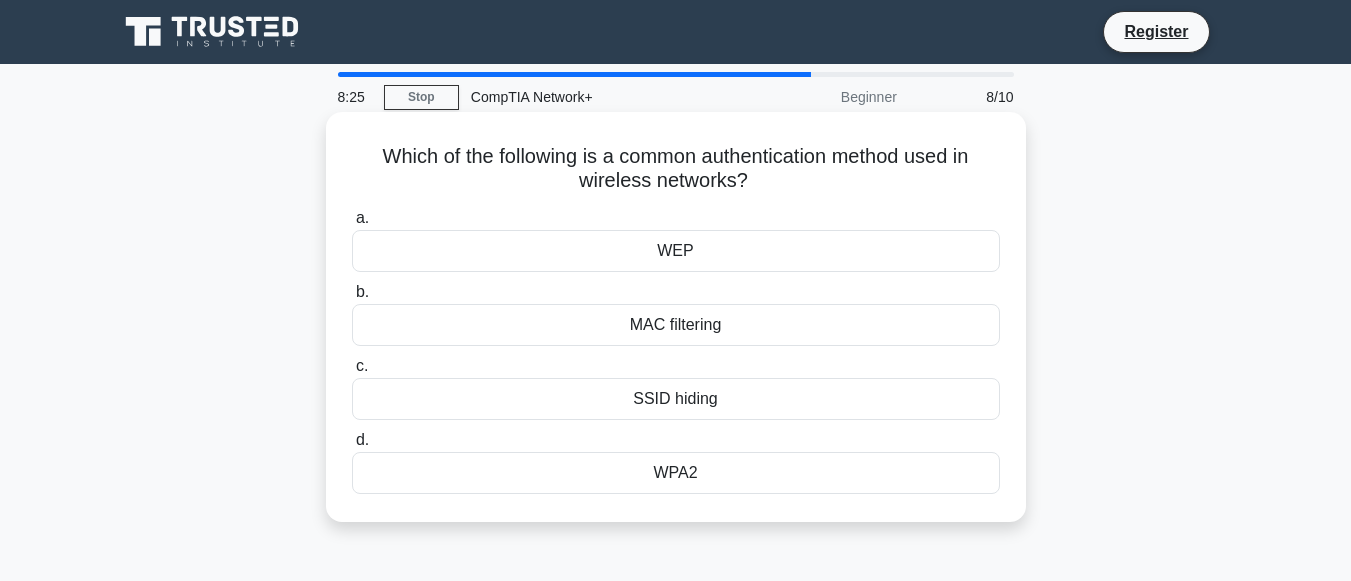 click on "WPA2" at bounding box center [676, 473] 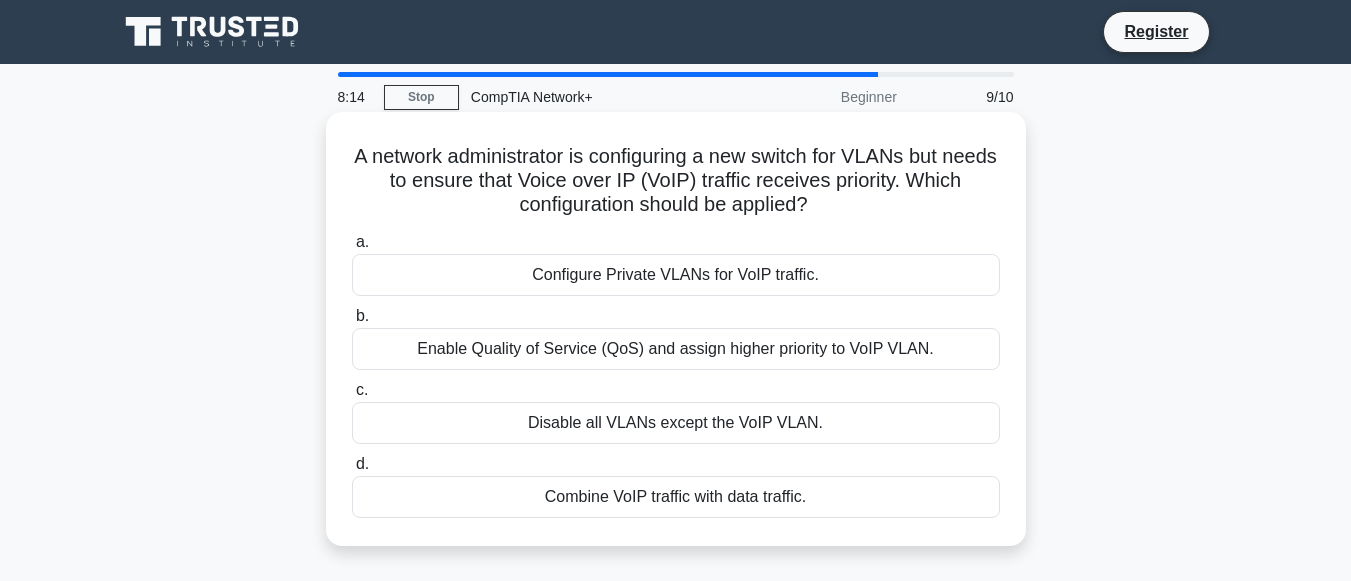 click on "Configure Private VLANs for VoIP traffic." at bounding box center (676, 275) 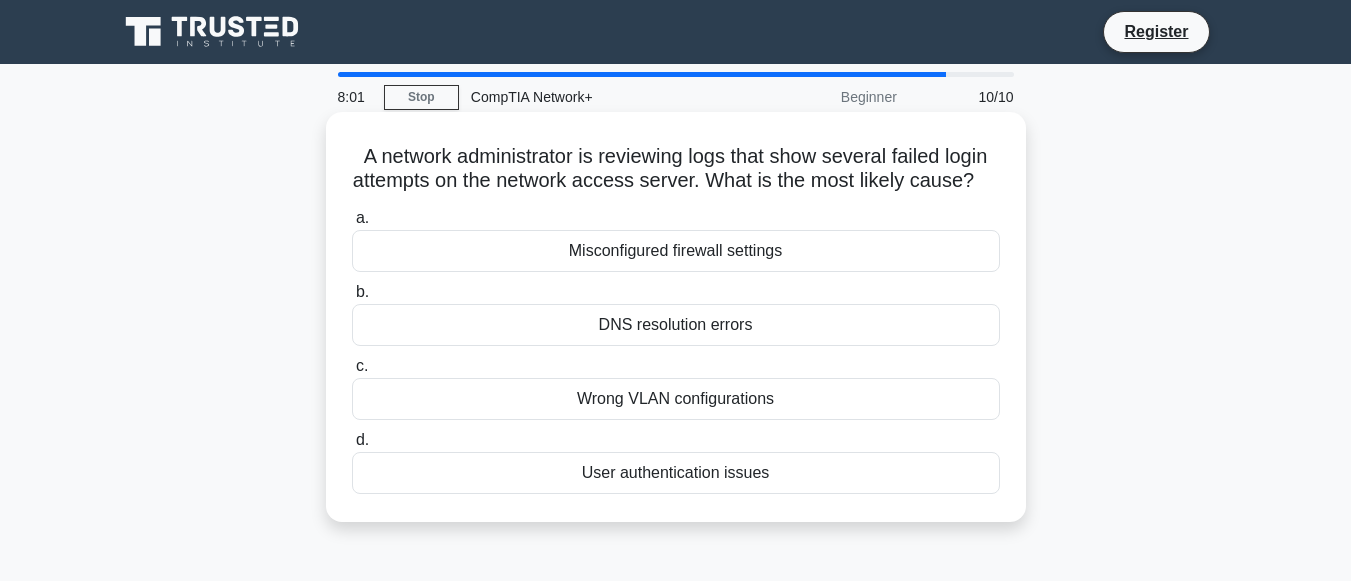 click on "Wrong VLAN configurations" at bounding box center [676, 399] 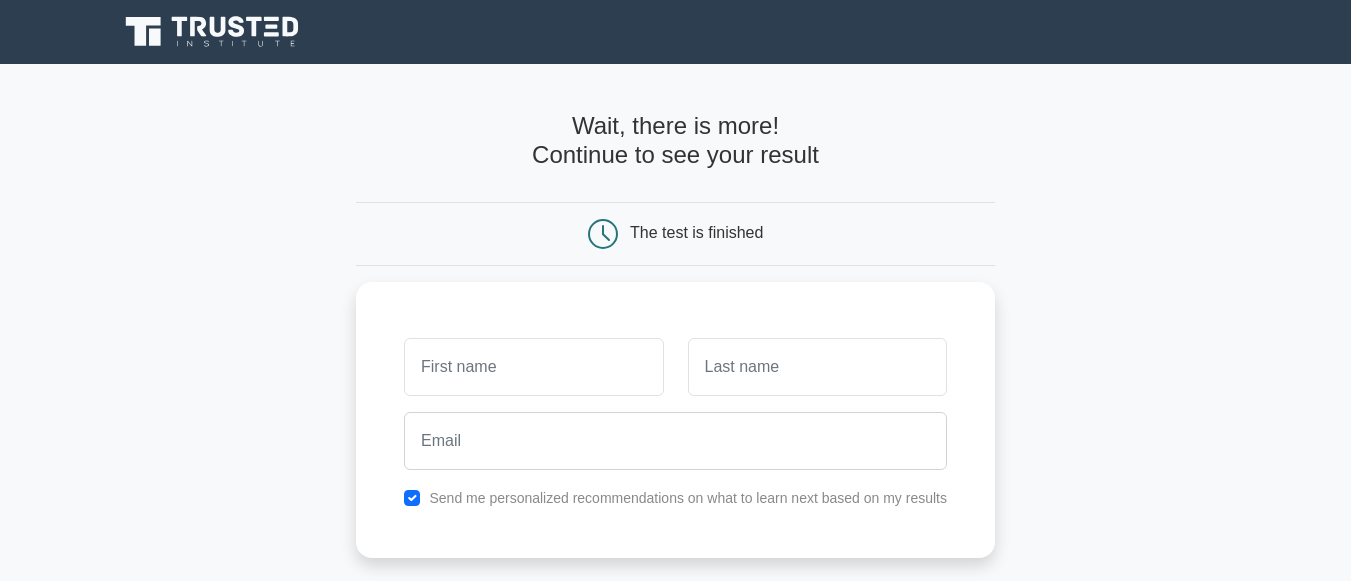 scroll, scrollTop: 0, scrollLeft: 0, axis: both 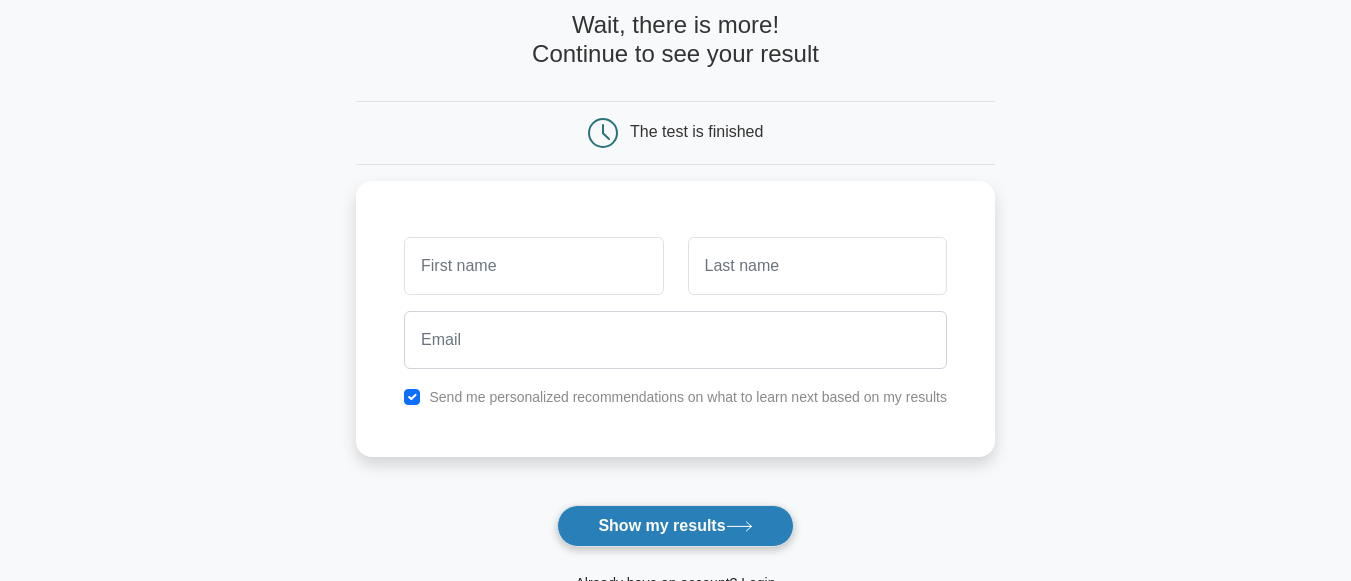 click on "Show my results" at bounding box center (675, 526) 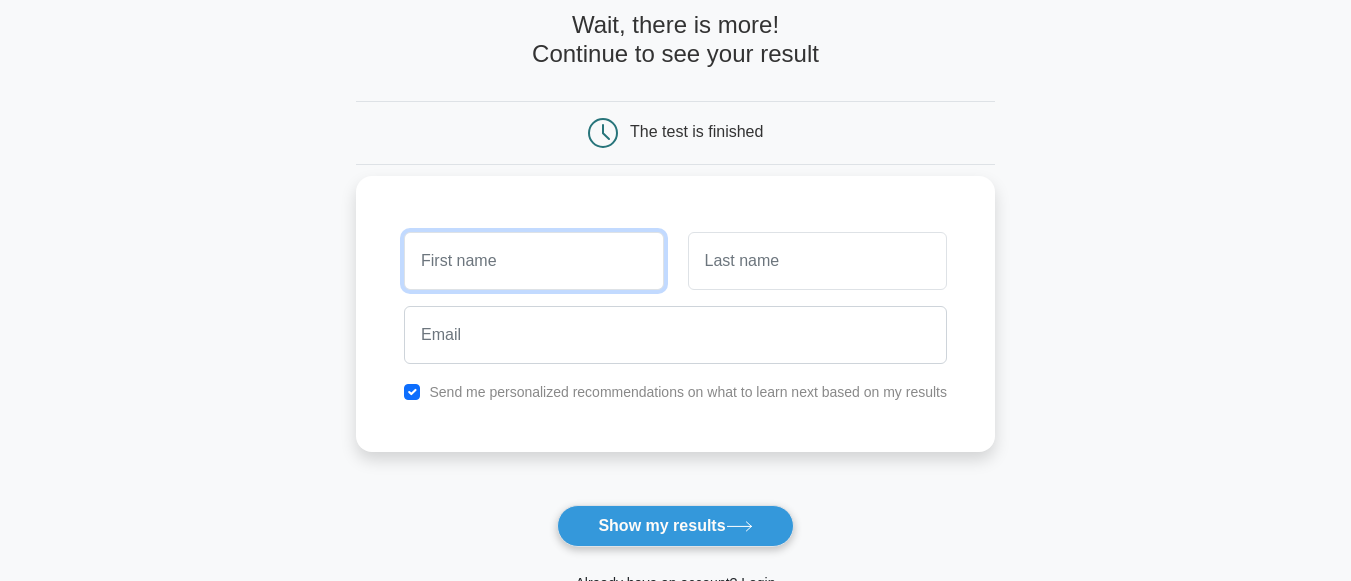 click at bounding box center (533, 261) 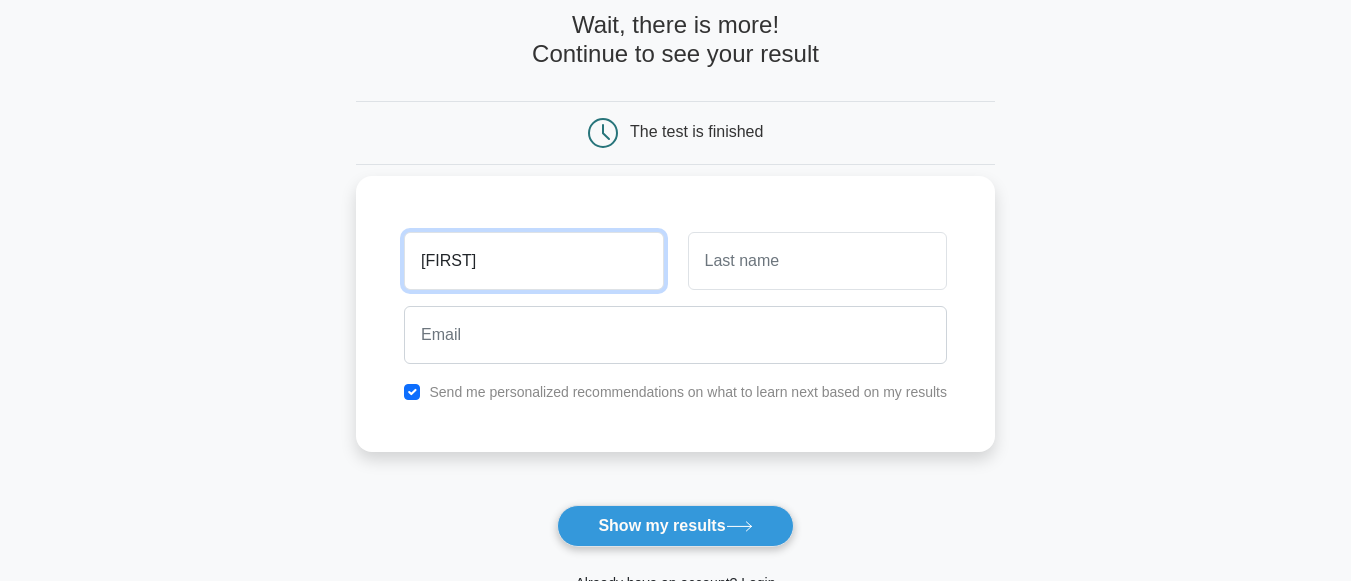 type on "janine" 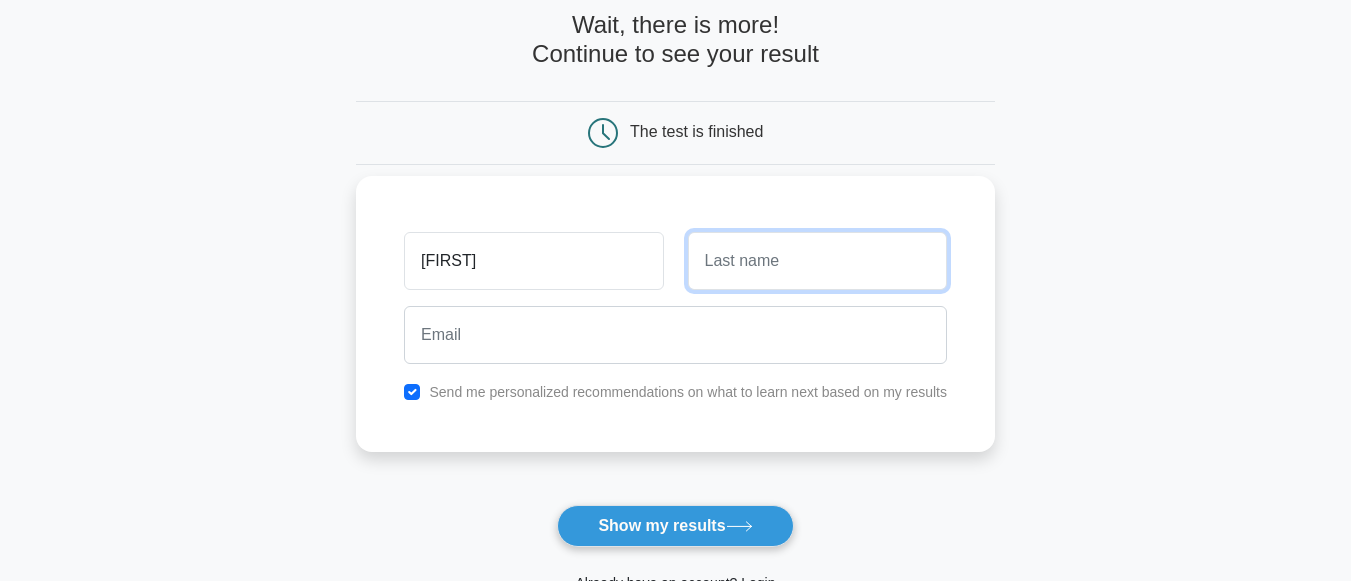 click at bounding box center (817, 261) 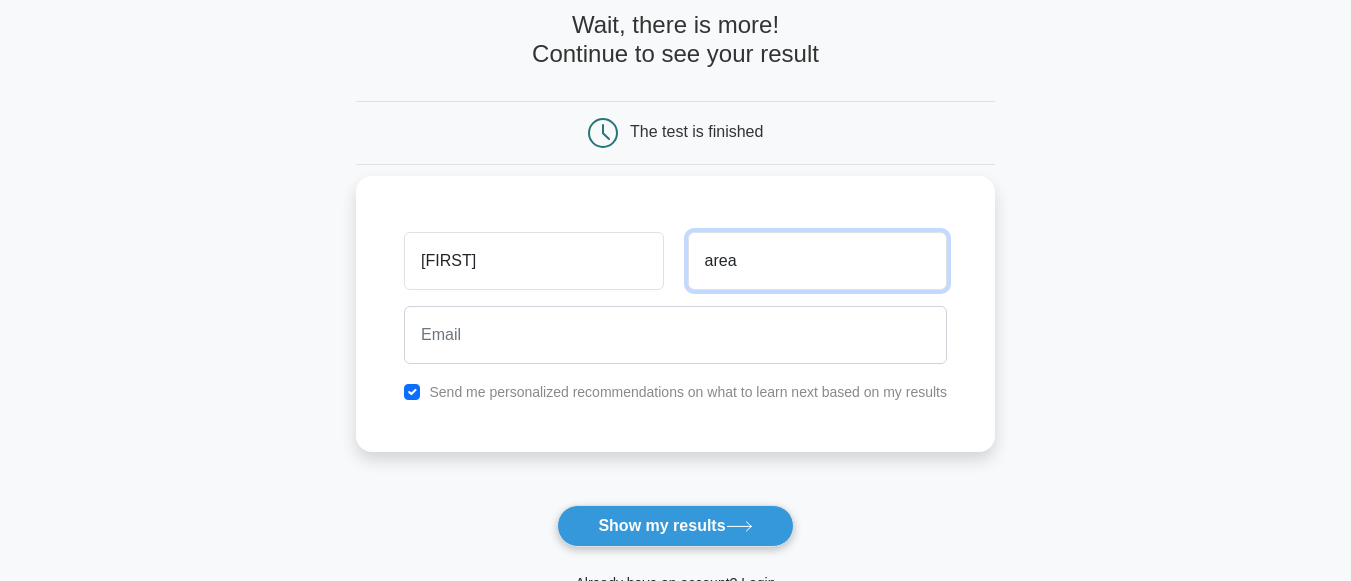 type on "area" 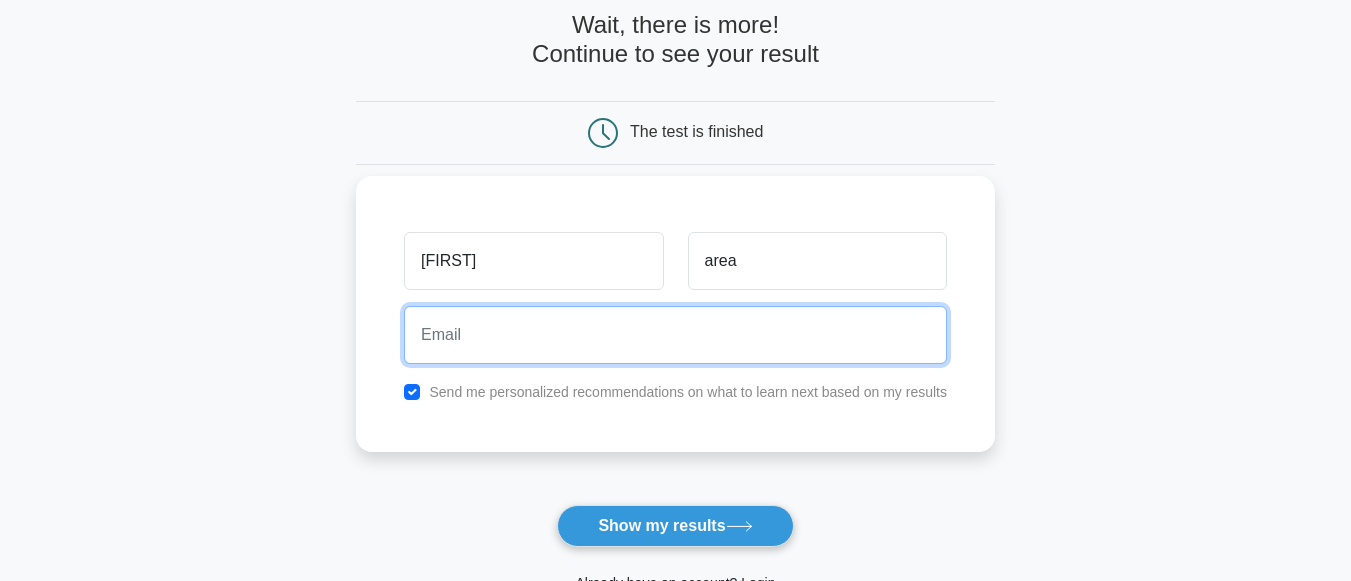 click at bounding box center [675, 335] 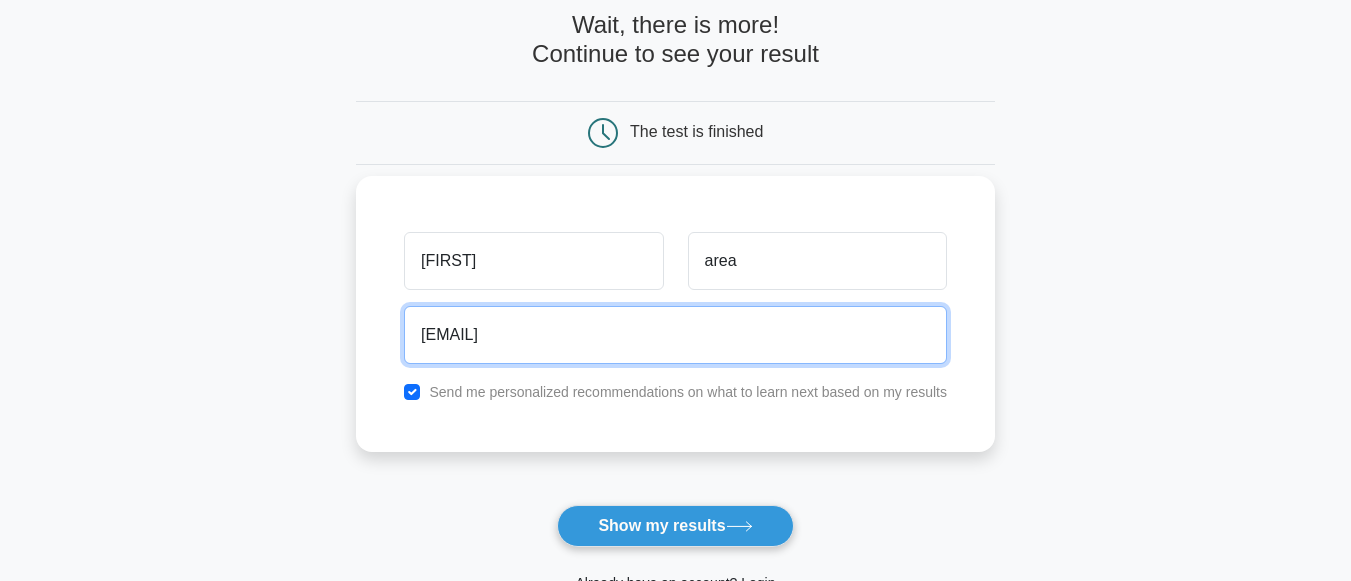 type on "janinearea@gmail.com" 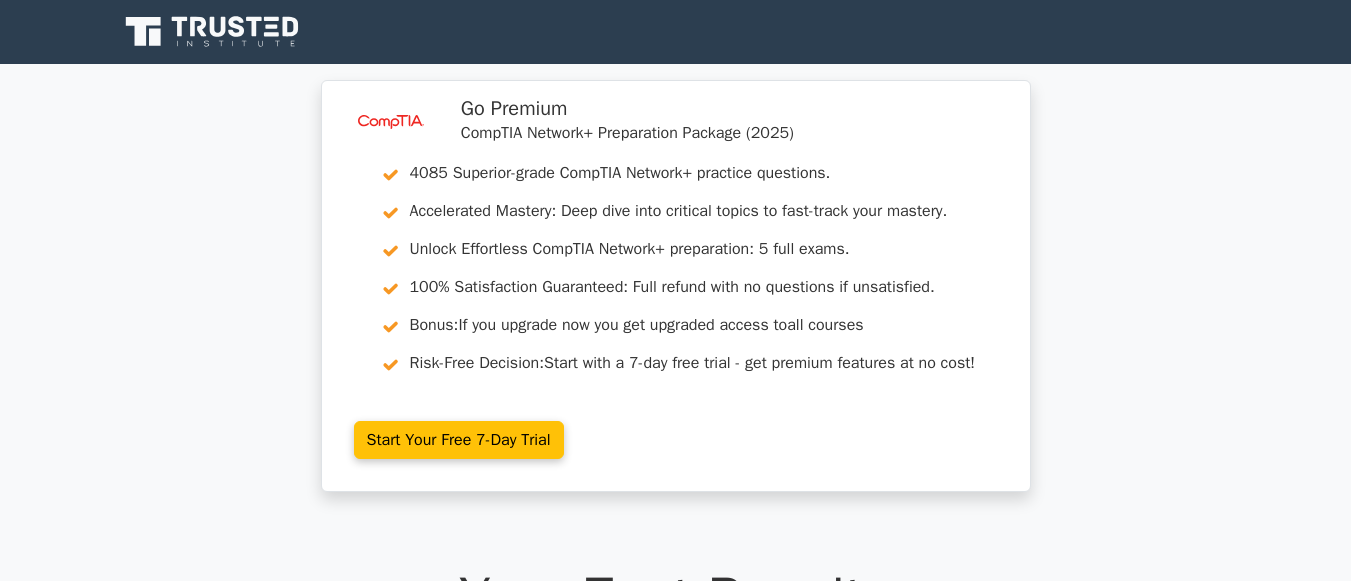 scroll, scrollTop: 0, scrollLeft: 0, axis: both 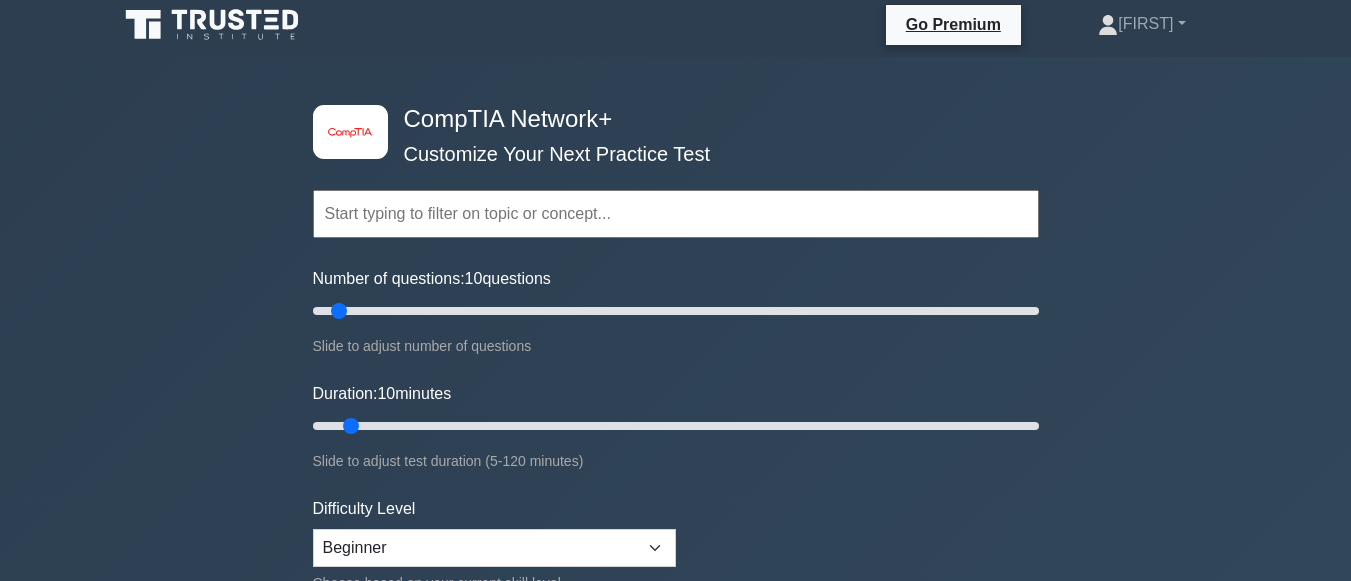 click at bounding box center [676, 214] 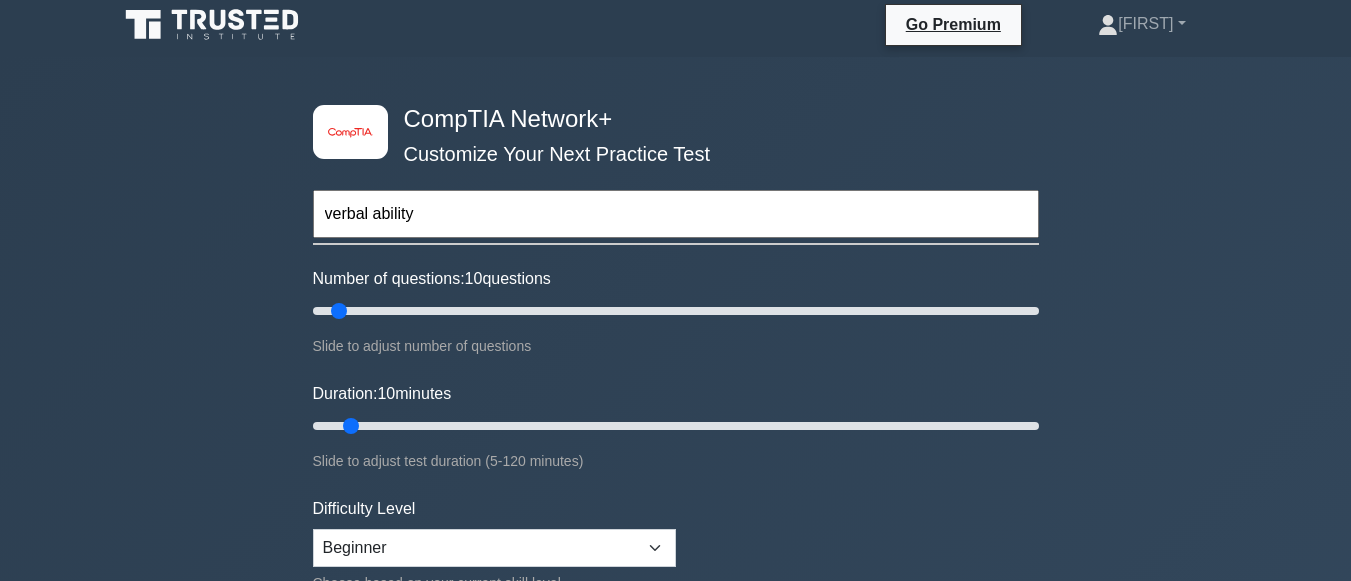 type on "verbal ability" 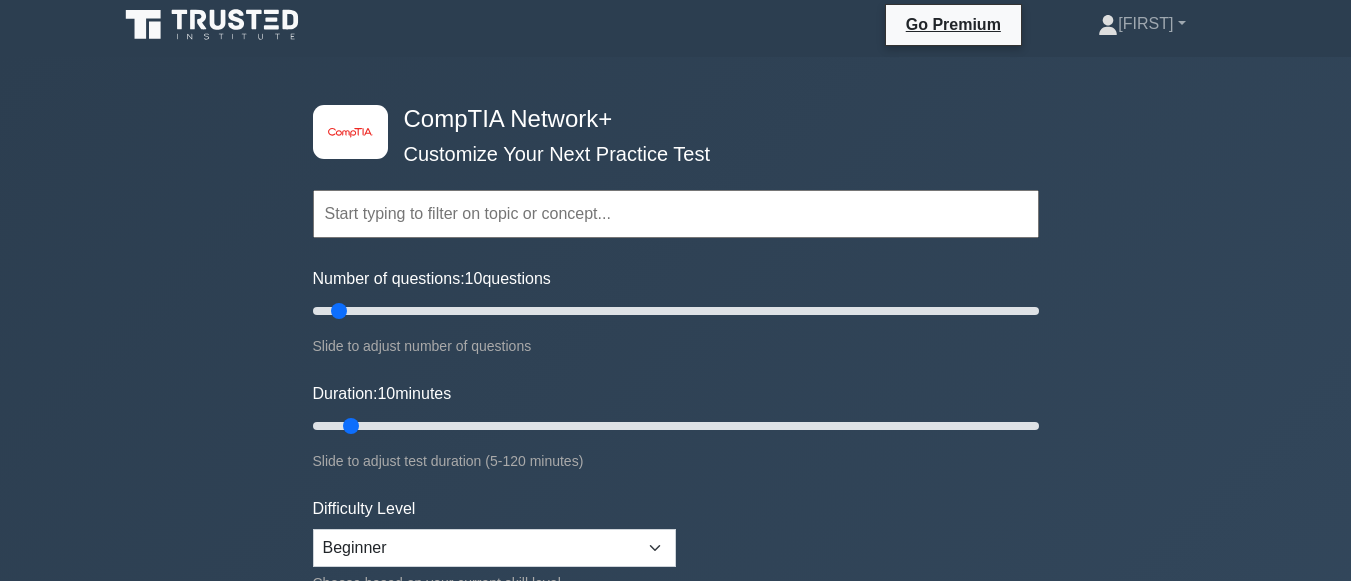 click at bounding box center (676, 214) 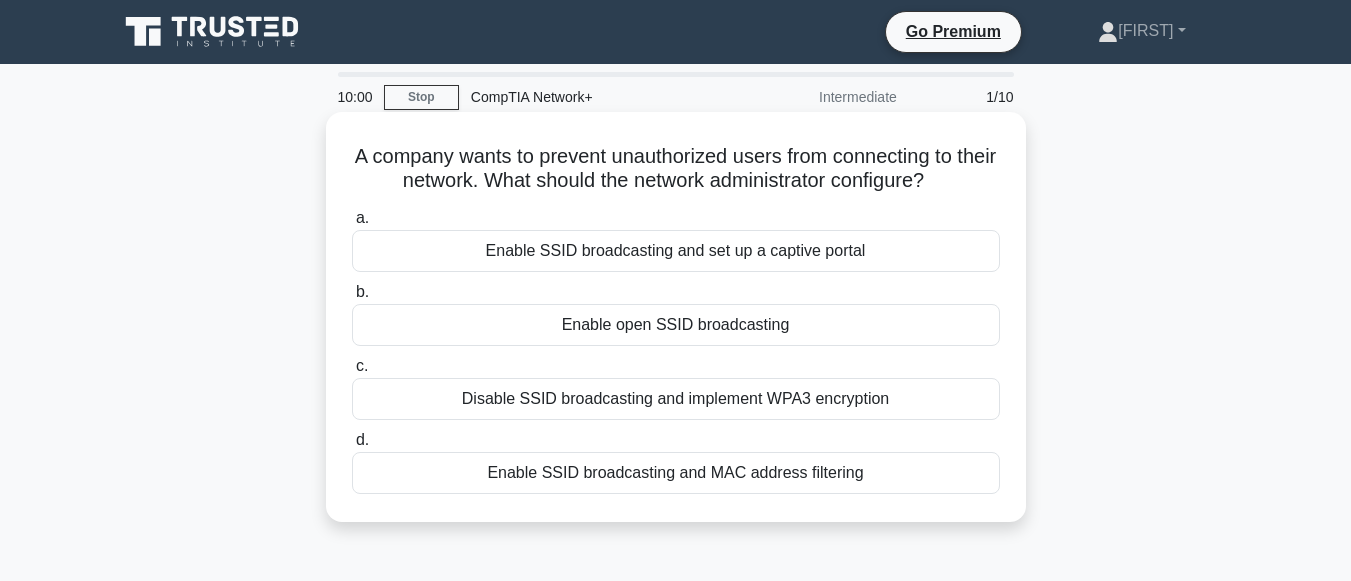 scroll, scrollTop: 0, scrollLeft: 0, axis: both 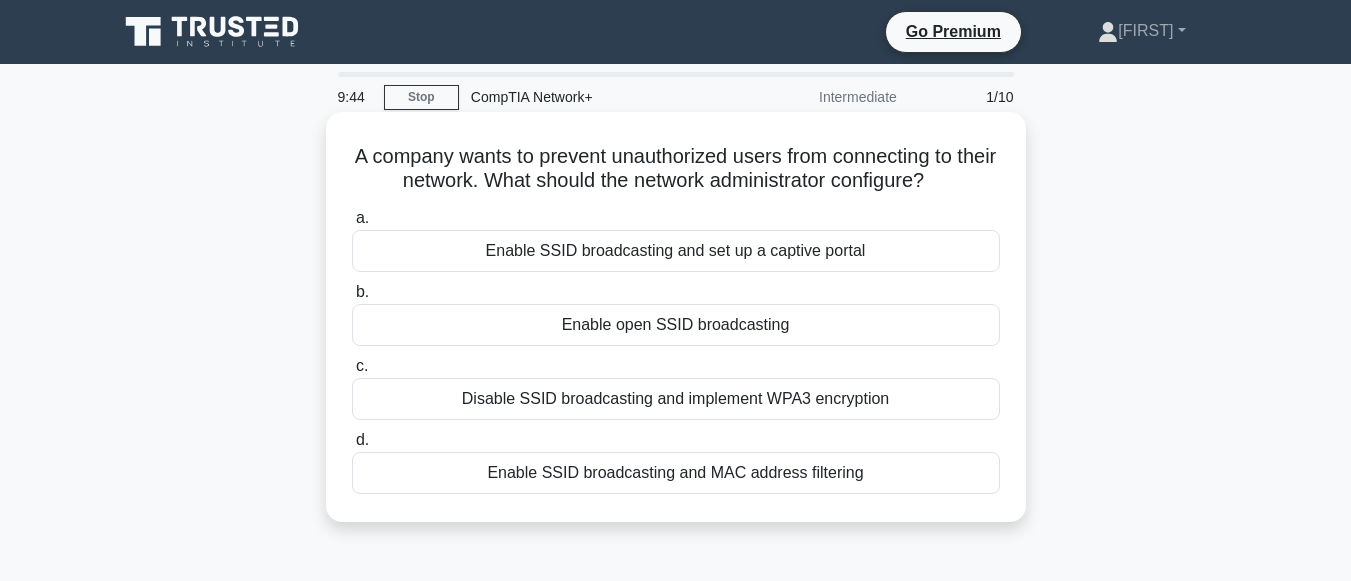 click on "Disable SSID broadcasting and implement WPA3 encryption" at bounding box center [676, 399] 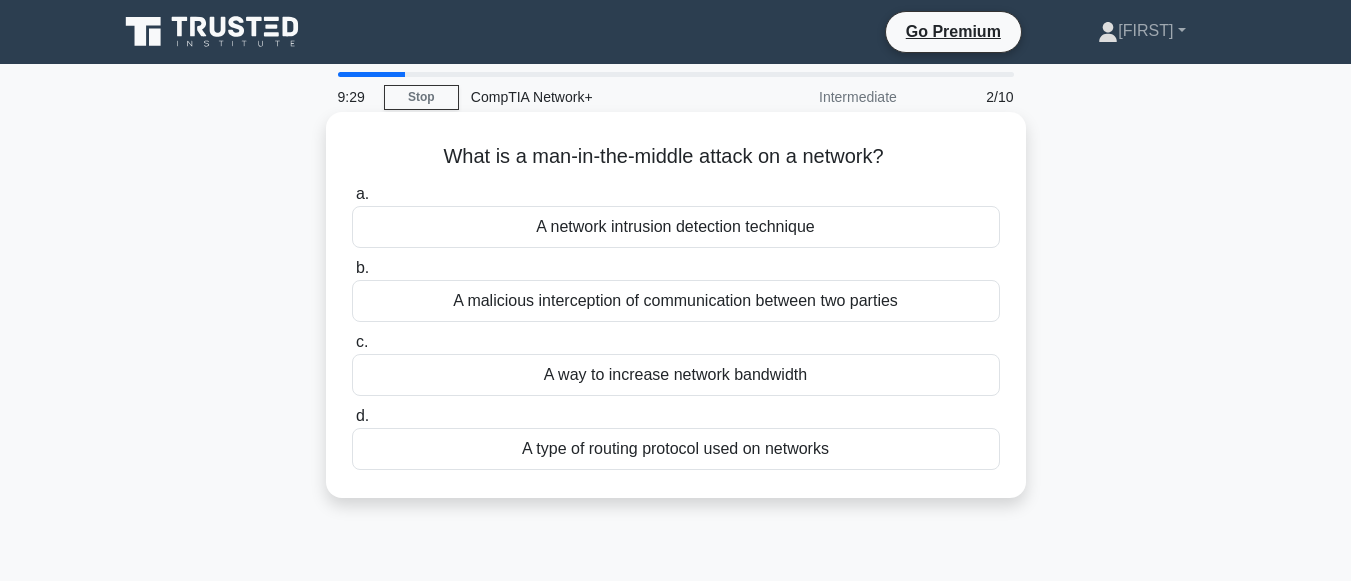 click on "A type of routing protocol used on networks" at bounding box center (676, 449) 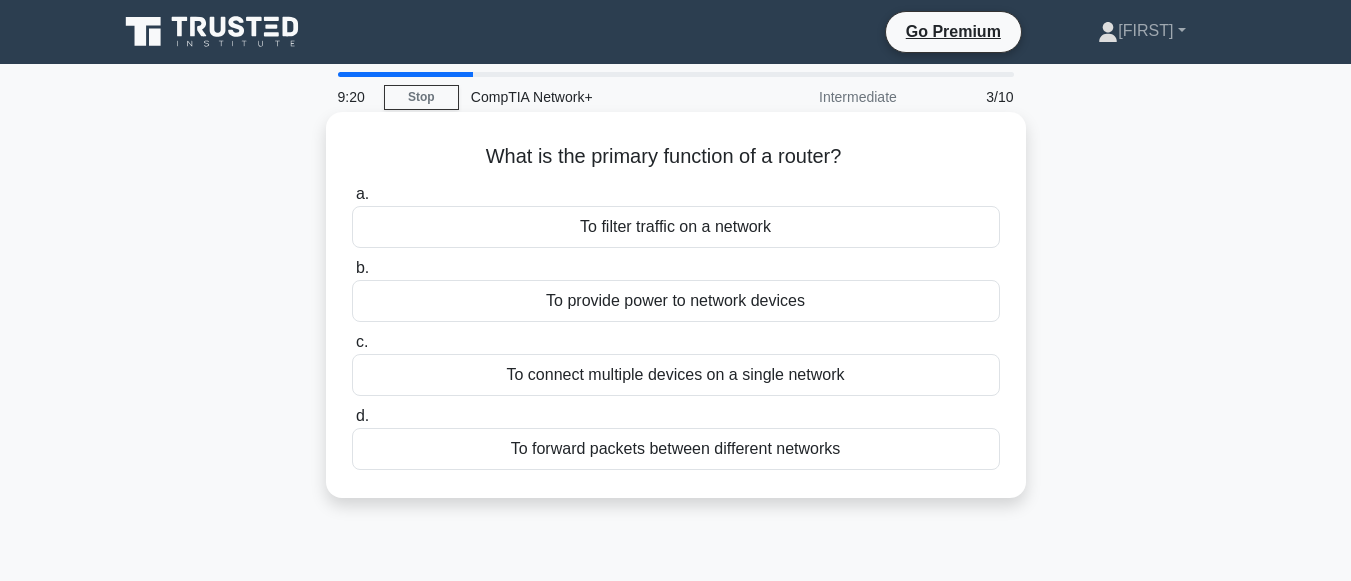 click on "To provide power to network devices" at bounding box center (676, 301) 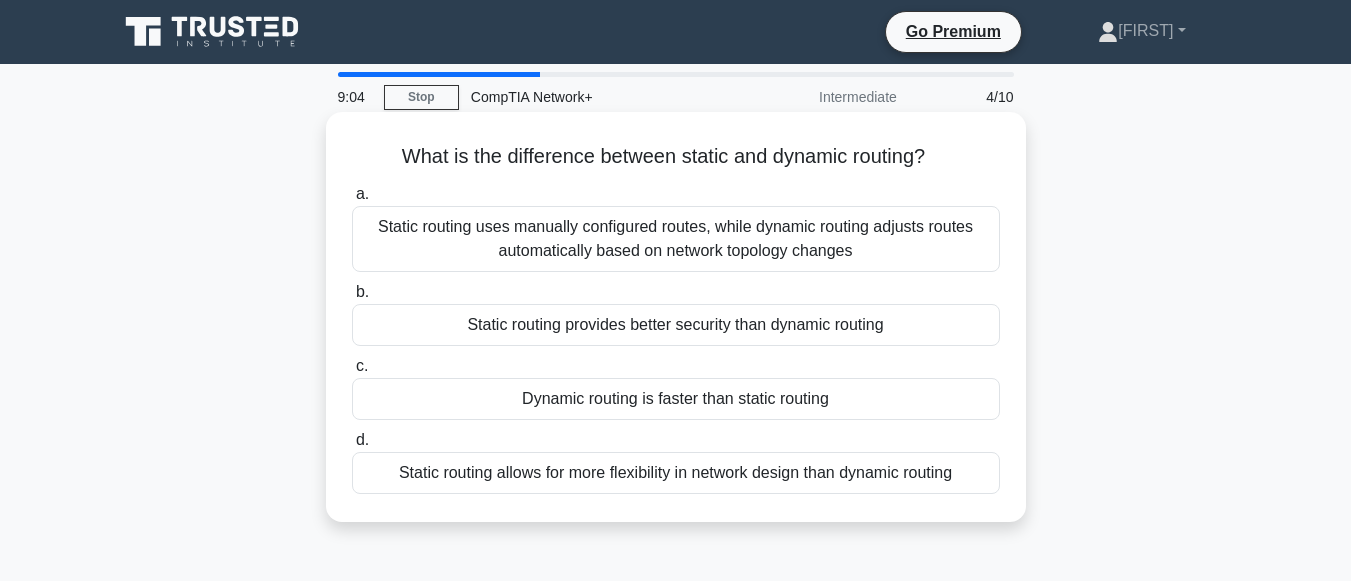 click on "Static routing allows for more flexibility in network design than dynamic routing" at bounding box center [676, 473] 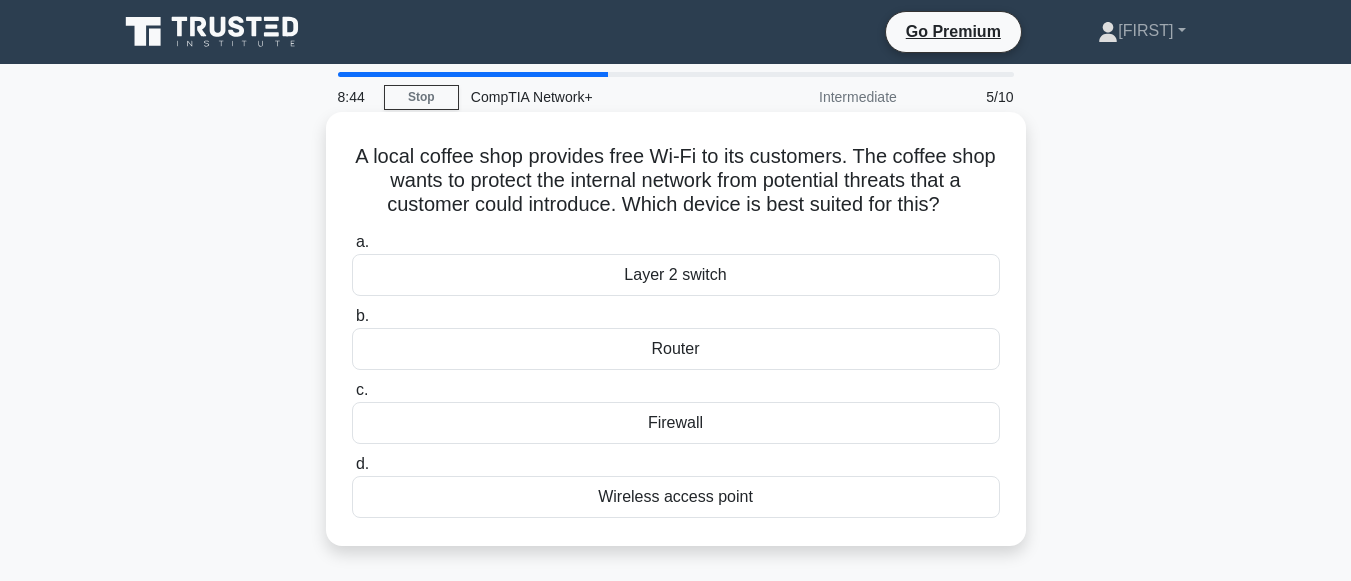 click on "Router" at bounding box center (676, 349) 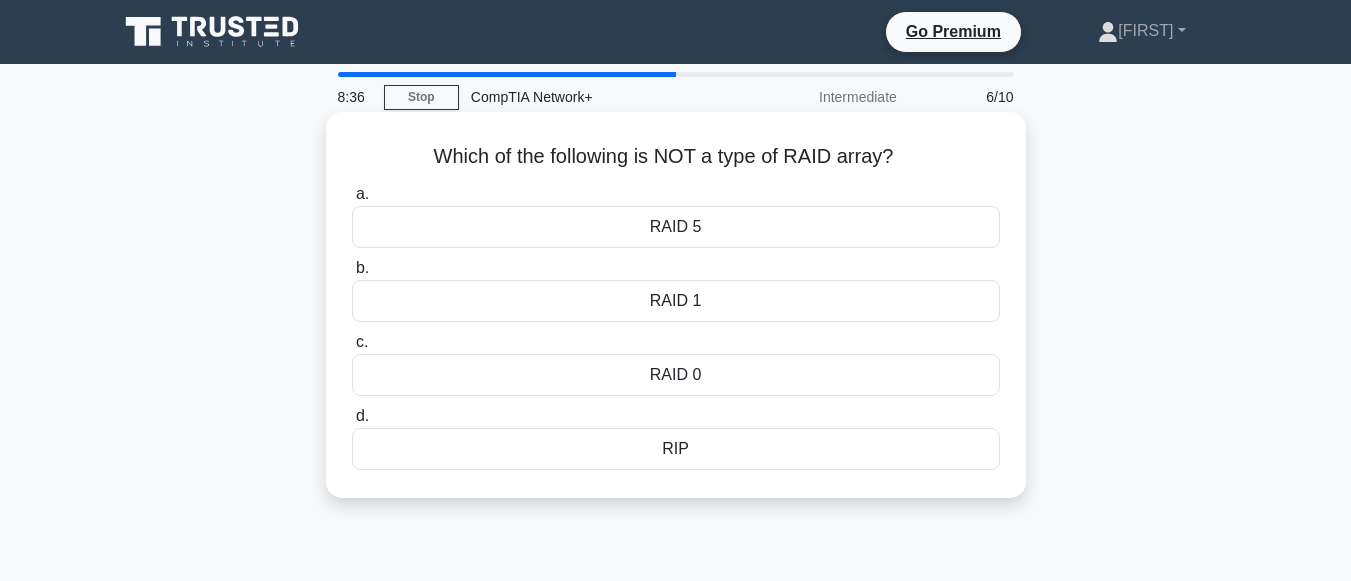 click on "RAID 0" at bounding box center (676, 375) 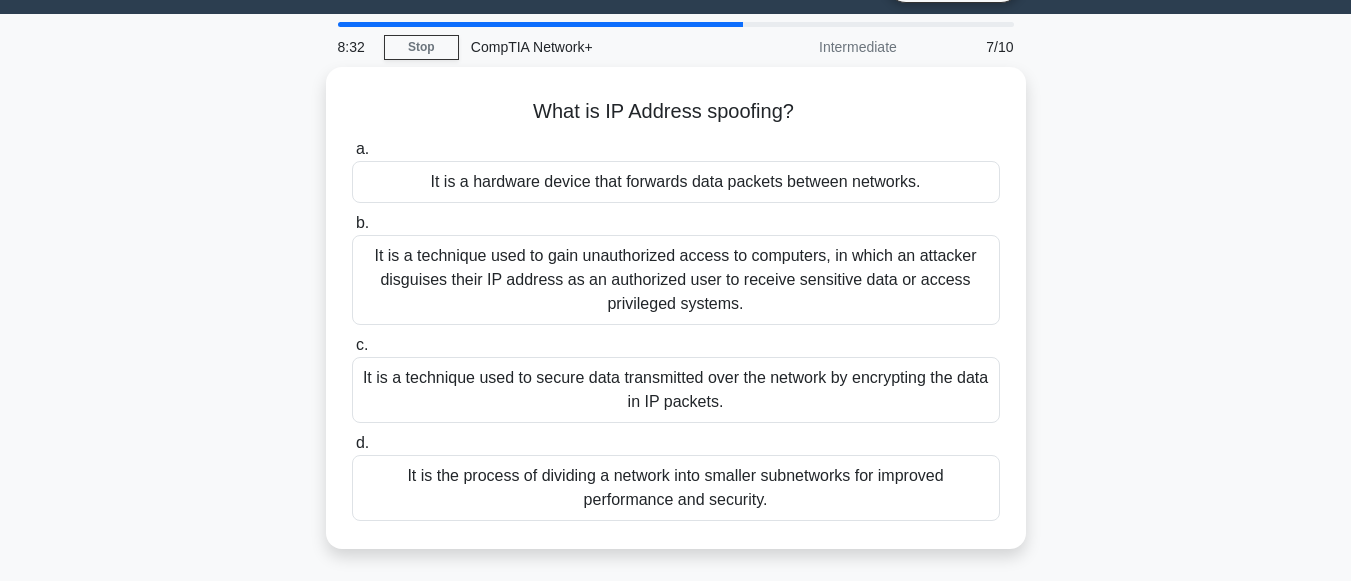 scroll, scrollTop: 51, scrollLeft: 0, axis: vertical 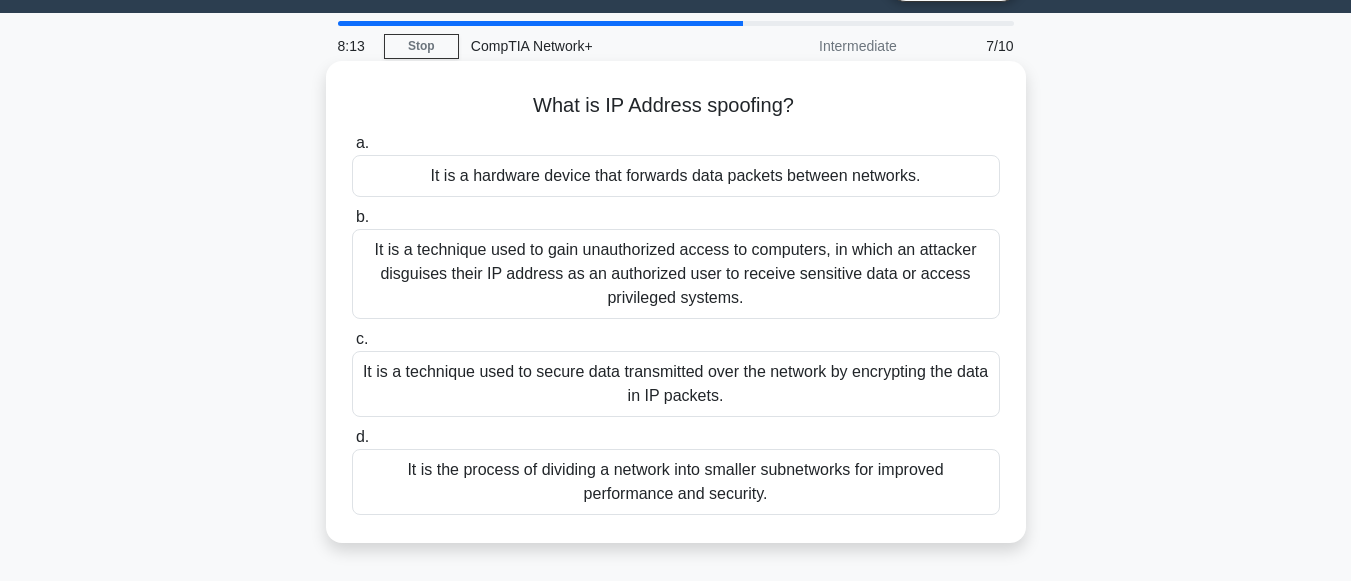 click on "It is a hardware device that forwards data packets between networks." at bounding box center (676, 176) 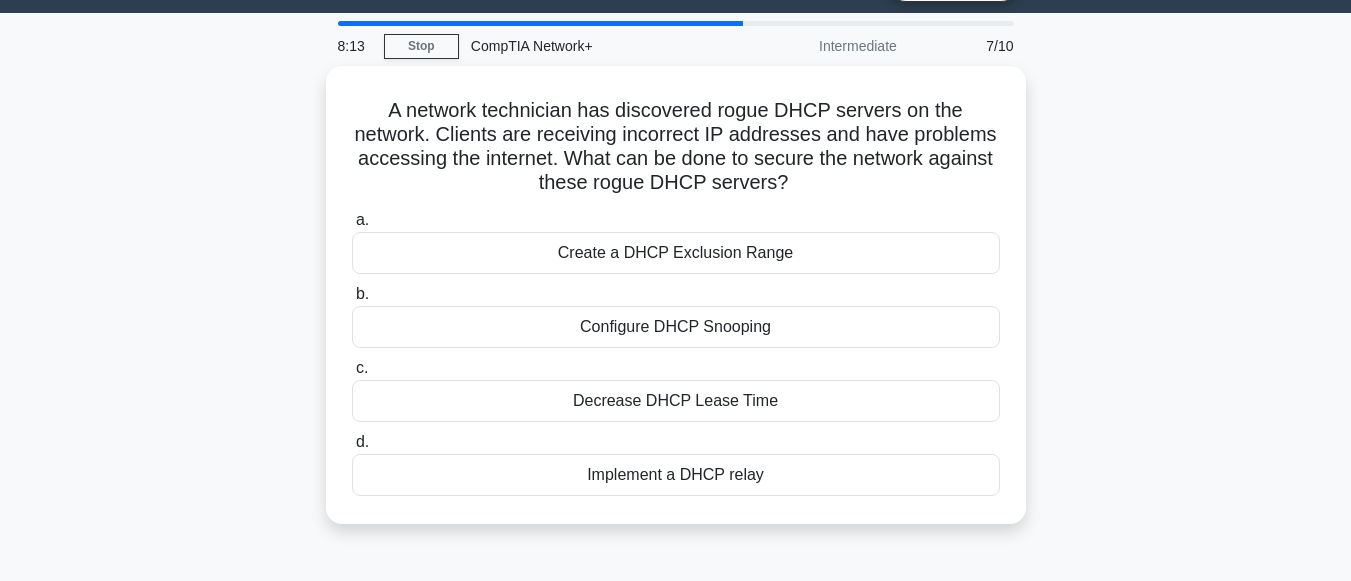 scroll, scrollTop: 0, scrollLeft: 0, axis: both 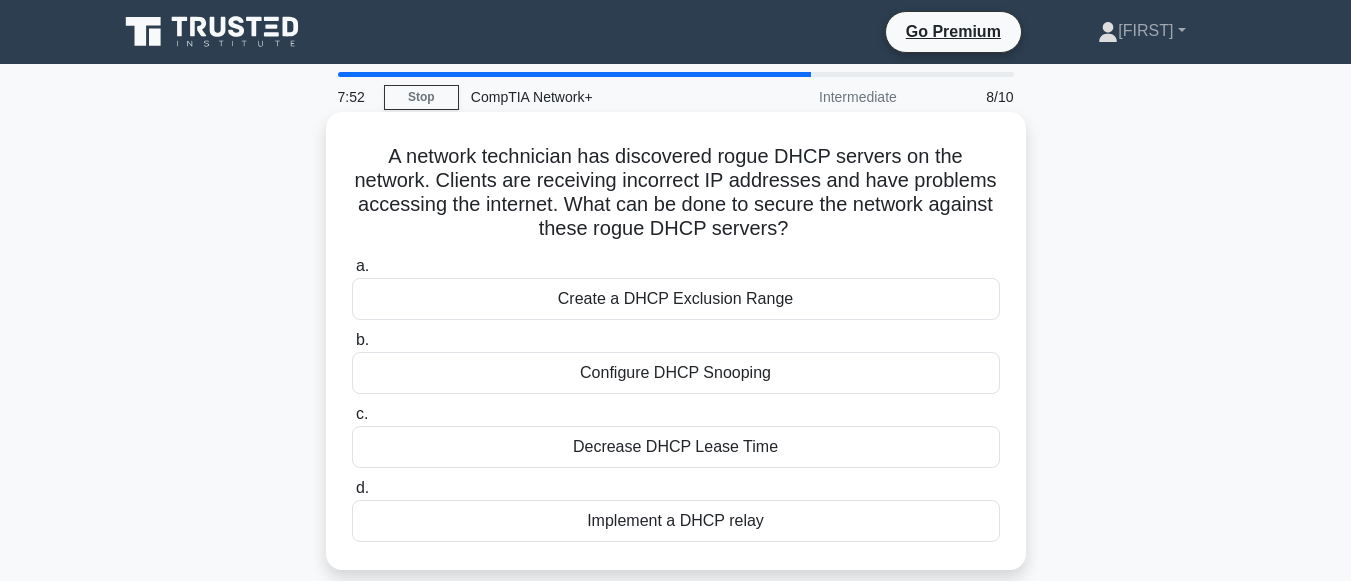 click on "Create a DHCP Exclusion Range" at bounding box center (676, 299) 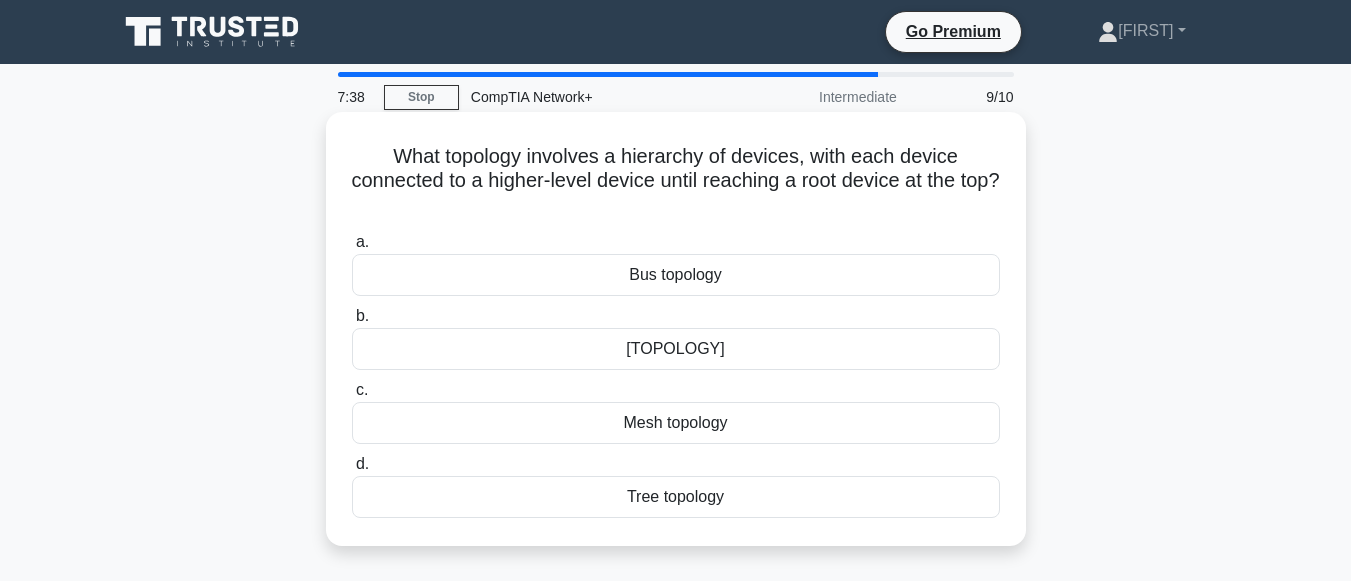 click on "Mesh topology" at bounding box center (676, 423) 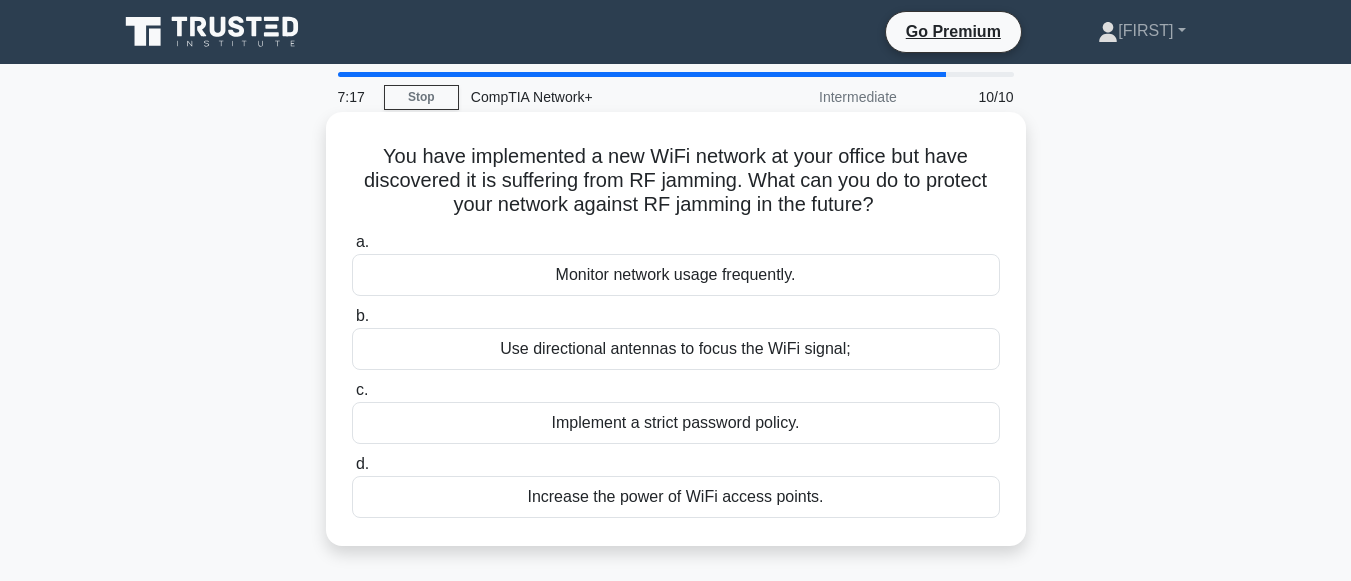 click on "Monitor network usage frequently." at bounding box center [676, 275] 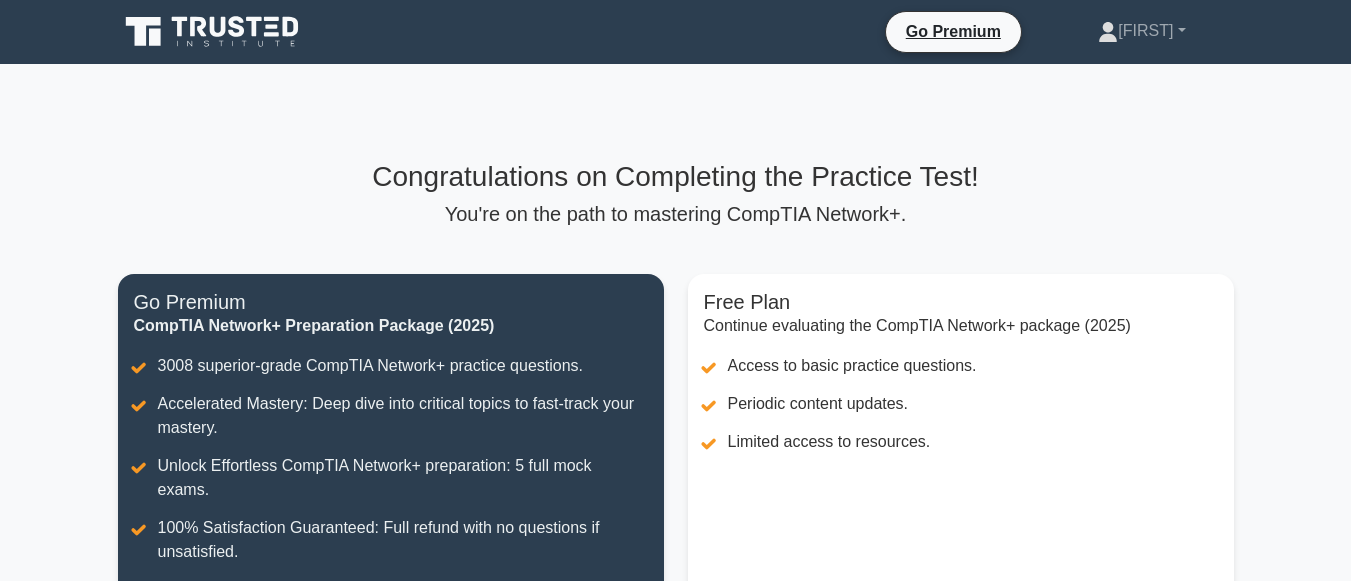 scroll, scrollTop: 0, scrollLeft: 0, axis: both 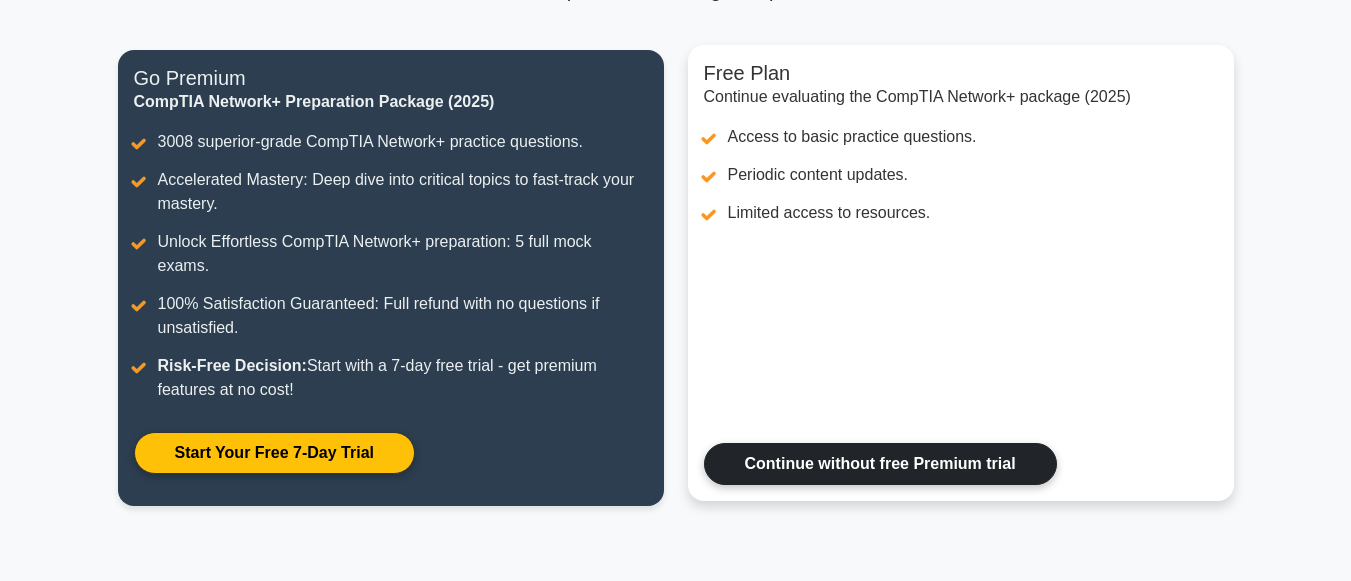 click on "Continue without free Premium trial" at bounding box center (880, 464) 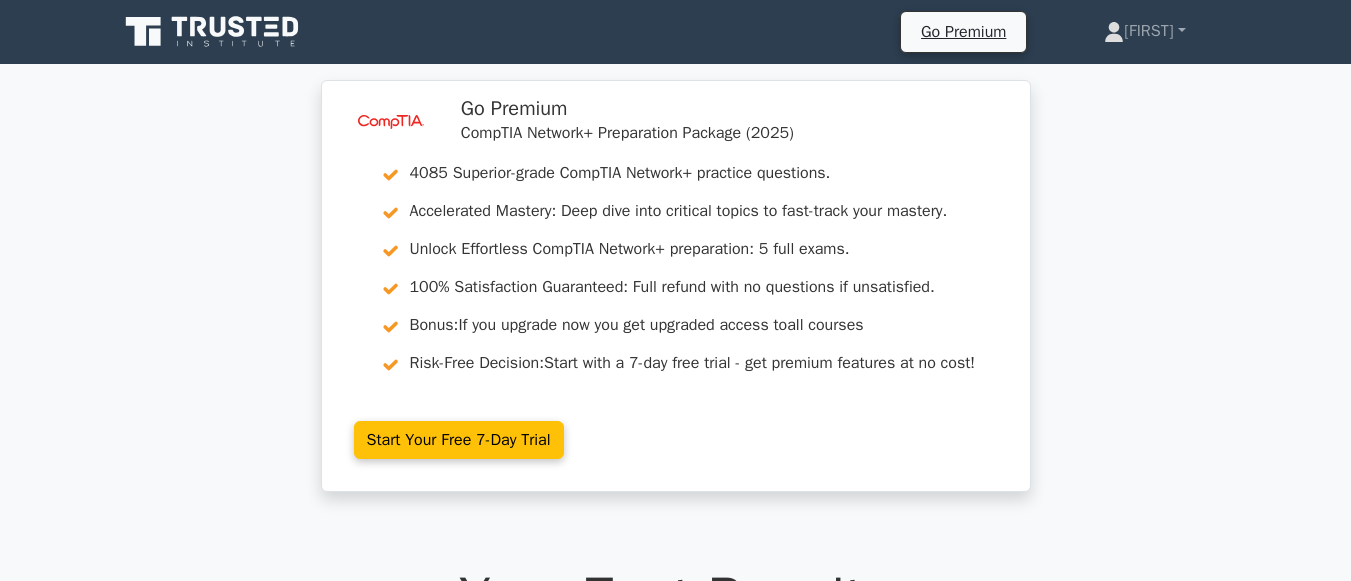 scroll, scrollTop: 0, scrollLeft: 0, axis: both 